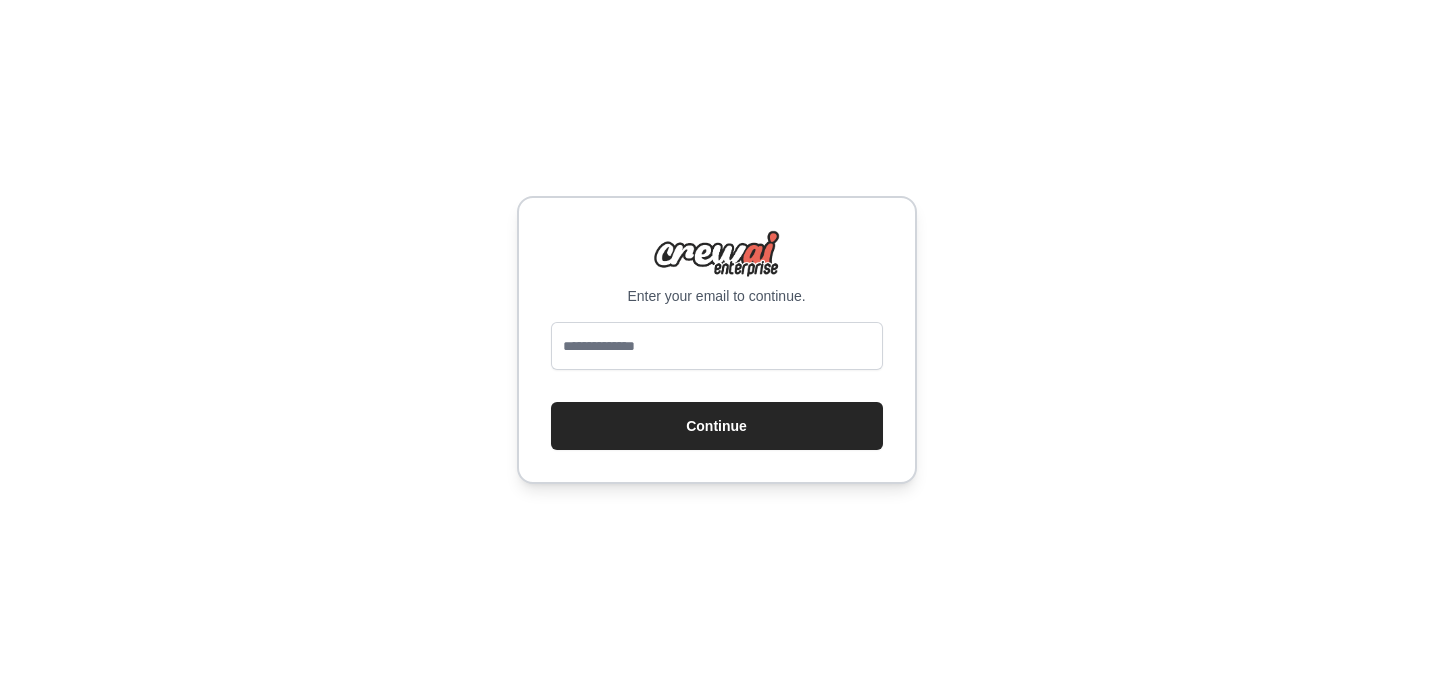 scroll, scrollTop: 0, scrollLeft: 0, axis: both 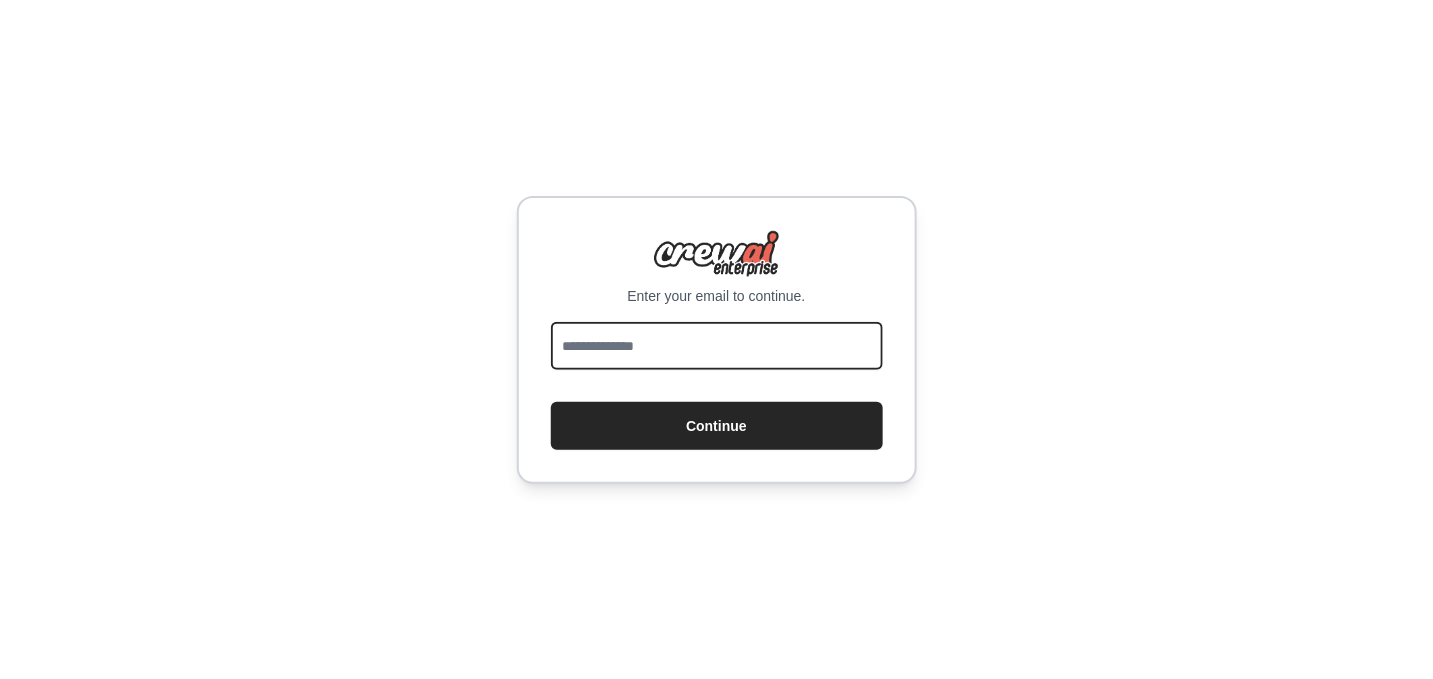 click at bounding box center (717, 346) 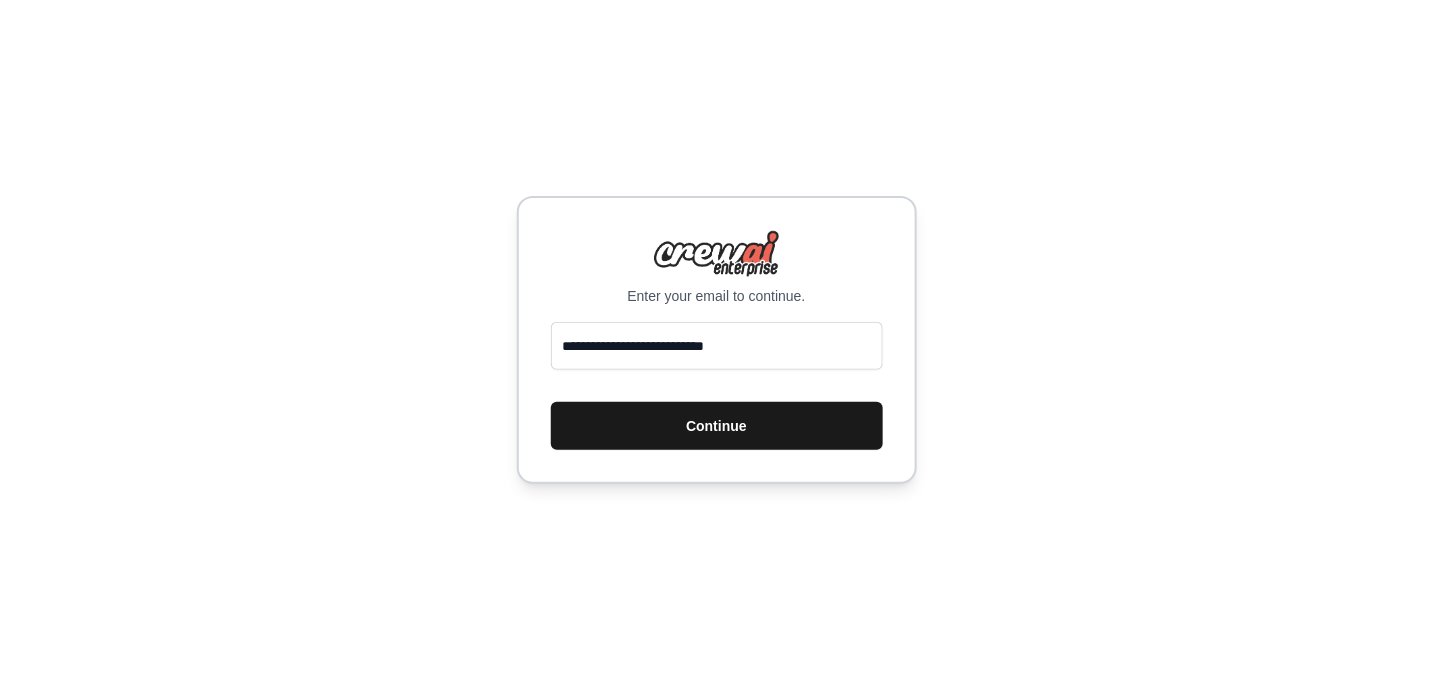 click on "Continue" at bounding box center (717, 426) 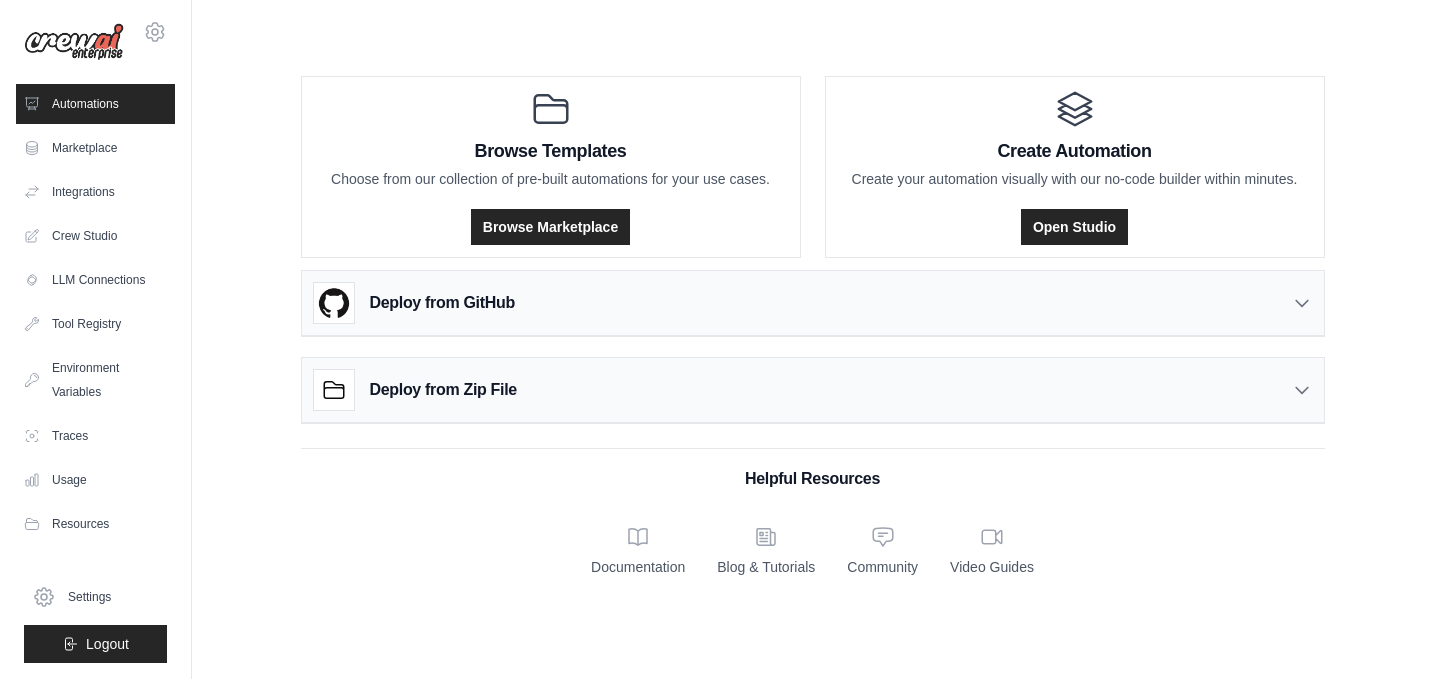 scroll, scrollTop: 0, scrollLeft: 0, axis: both 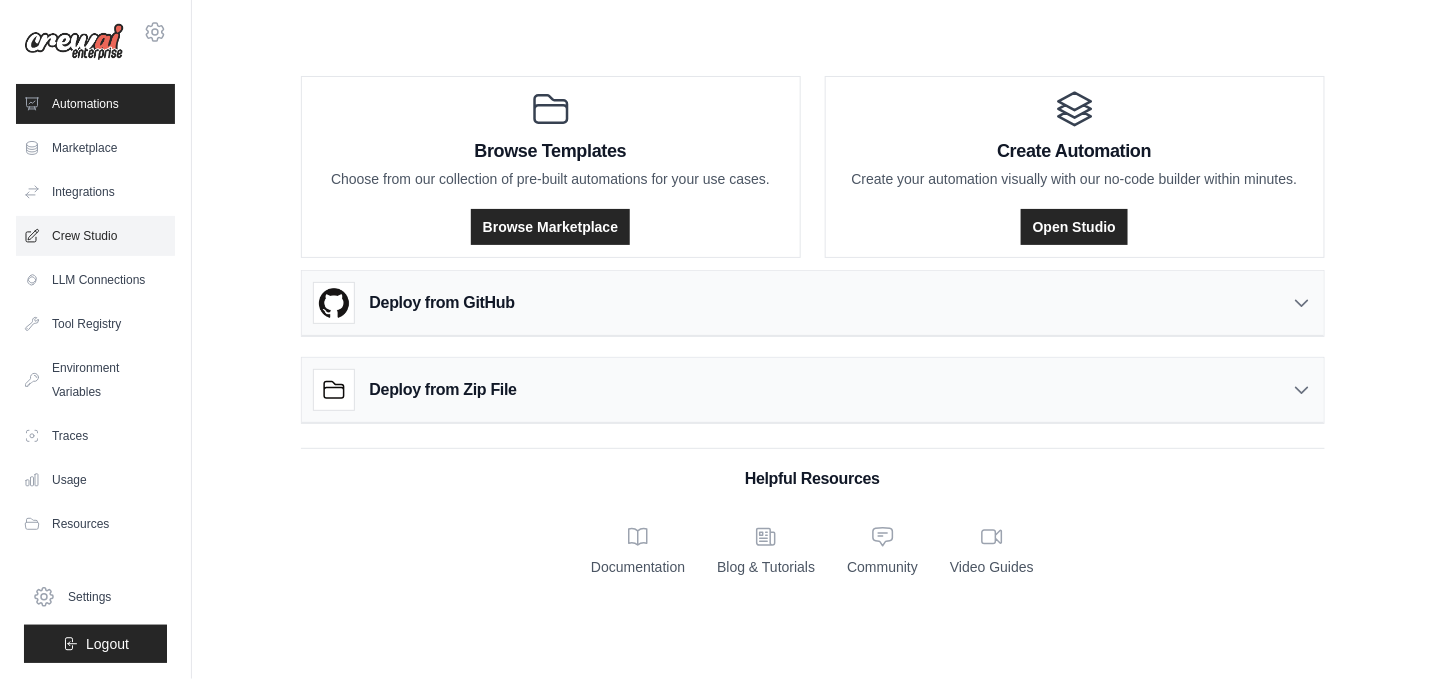 click on "Crew Studio" at bounding box center [95, 236] 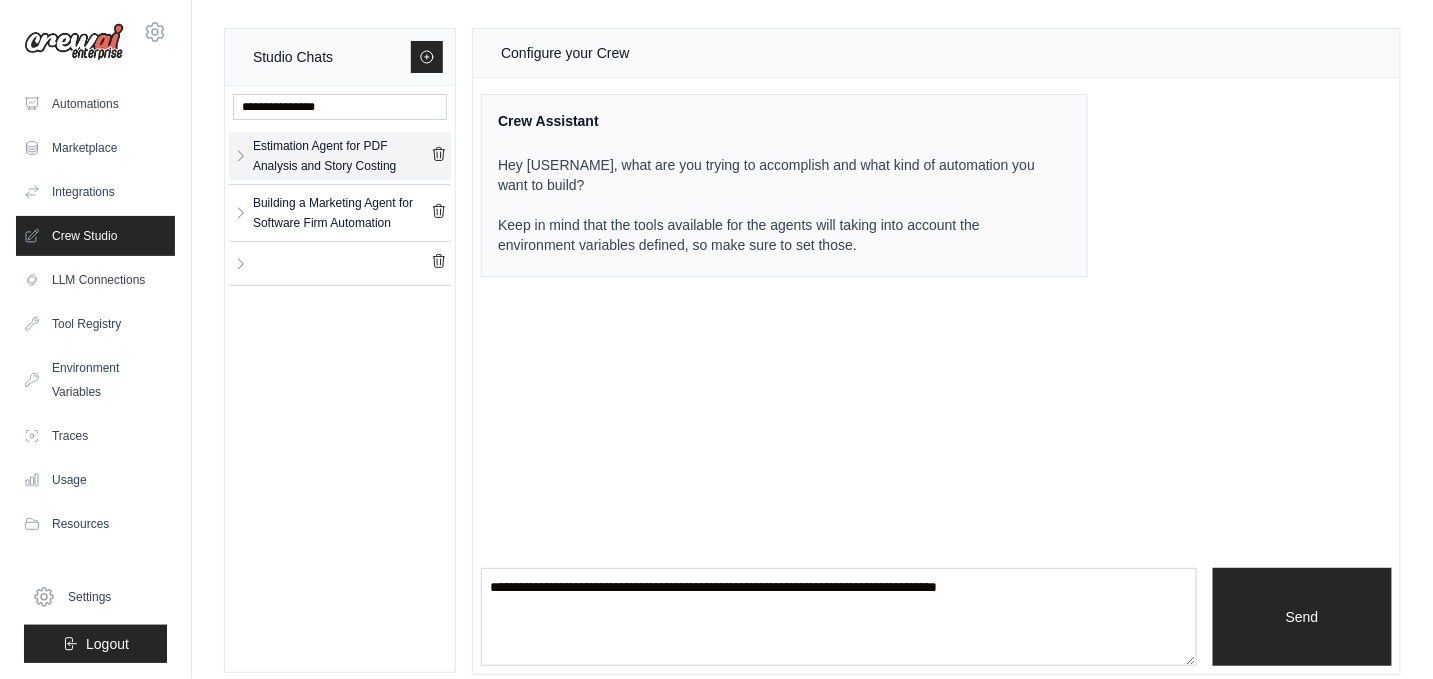 click on "Estimation Agent for PDF Analysis and Story Costing" at bounding box center (342, 156) 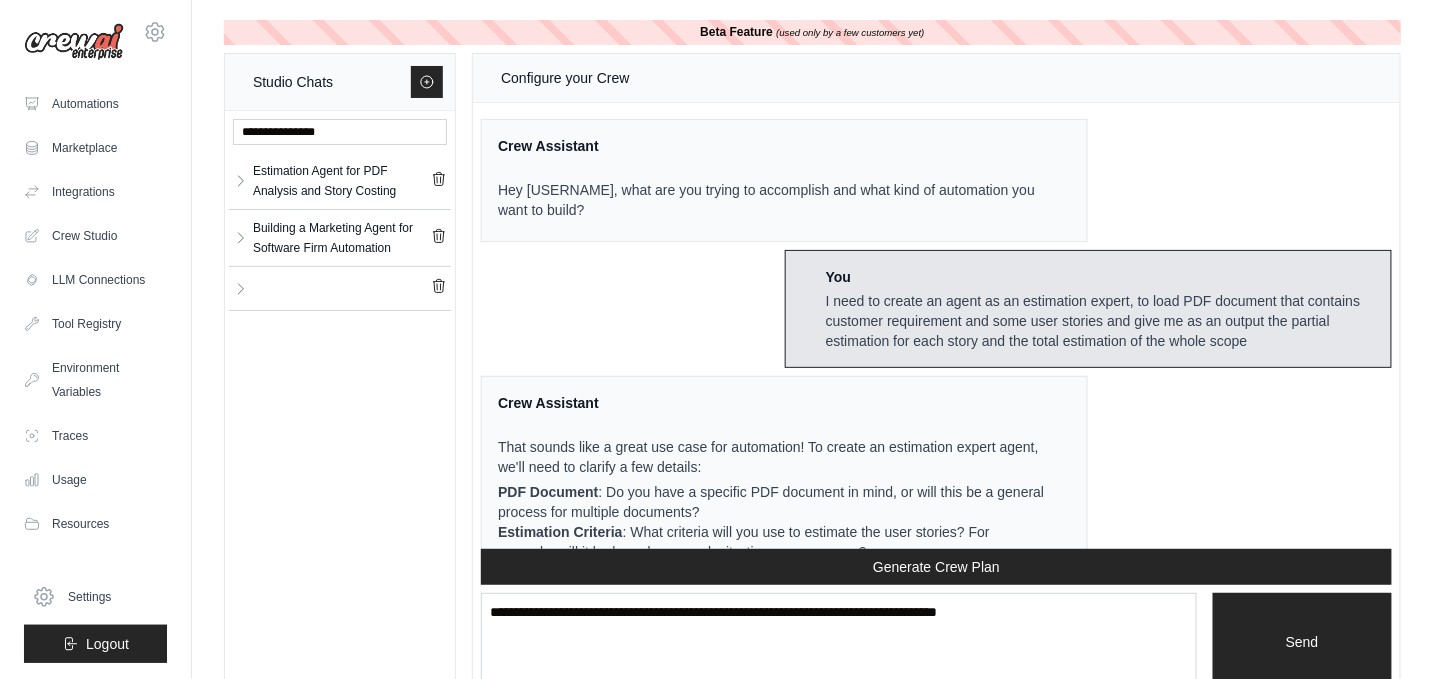 scroll, scrollTop: 2131, scrollLeft: 0, axis: vertical 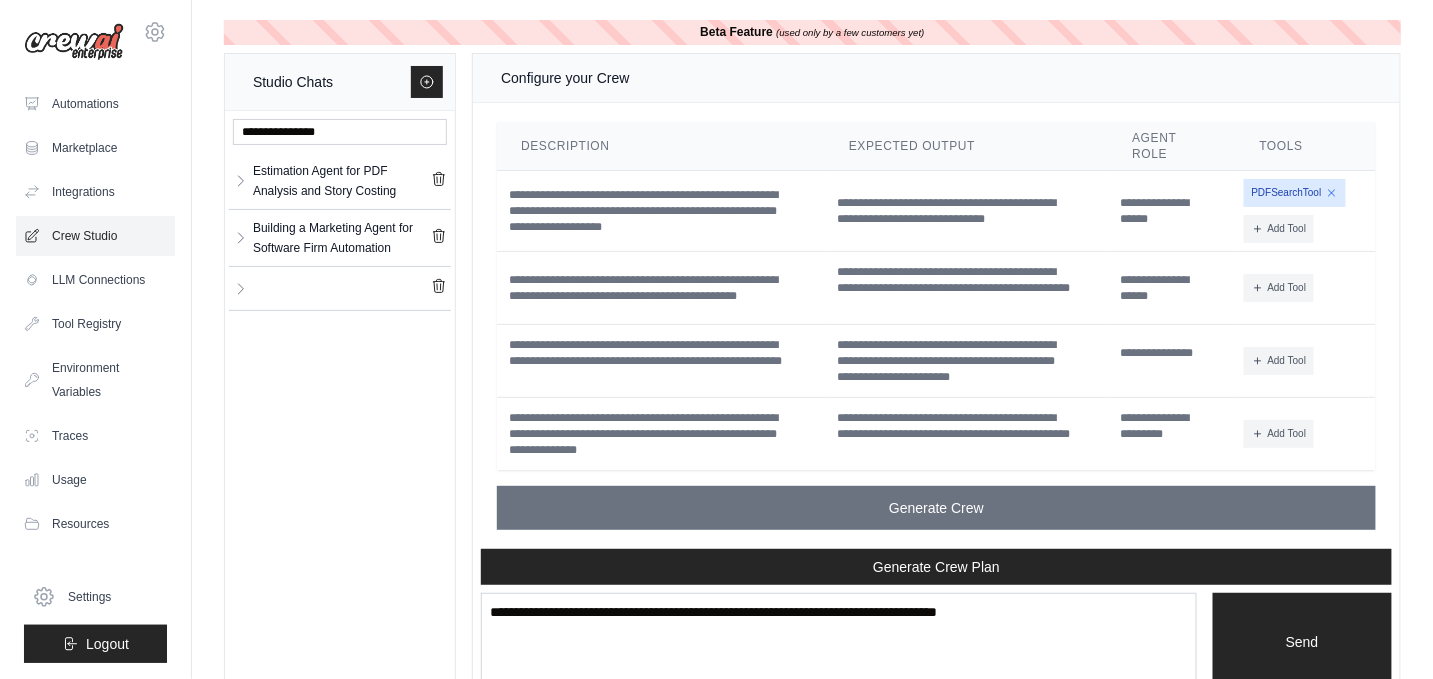 click on "Crew Studio" at bounding box center [95, 236] 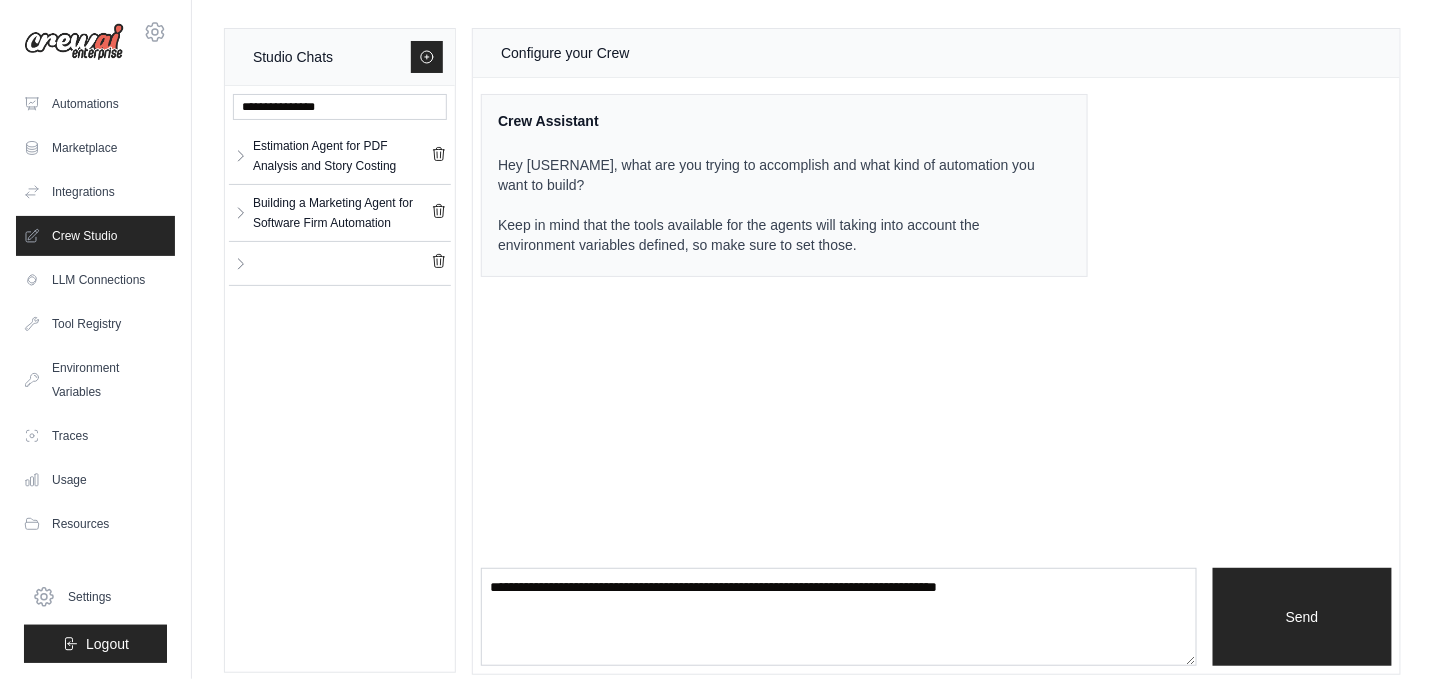 scroll, scrollTop: 15, scrollLeft: 0, axis: vertical 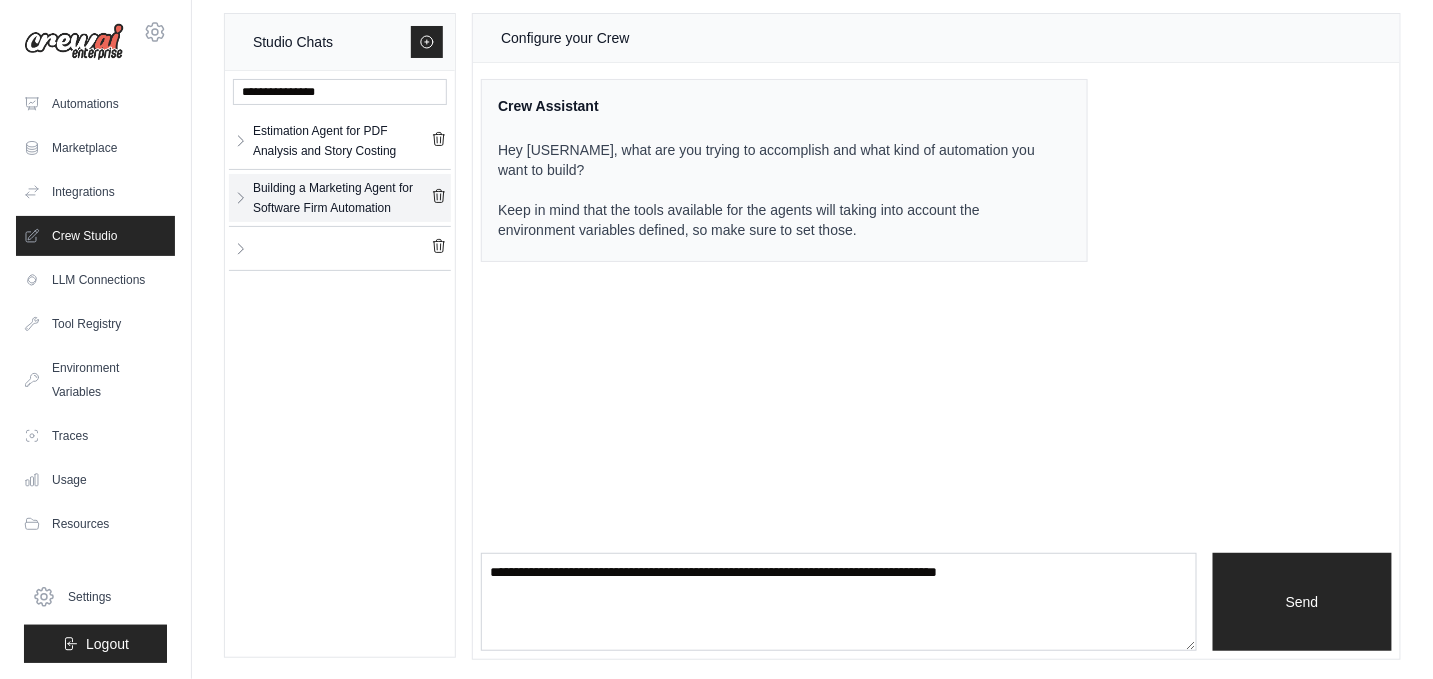 click on "Building a Marketing Agent for Software Firm Automation" at bounding box center [342, 198] 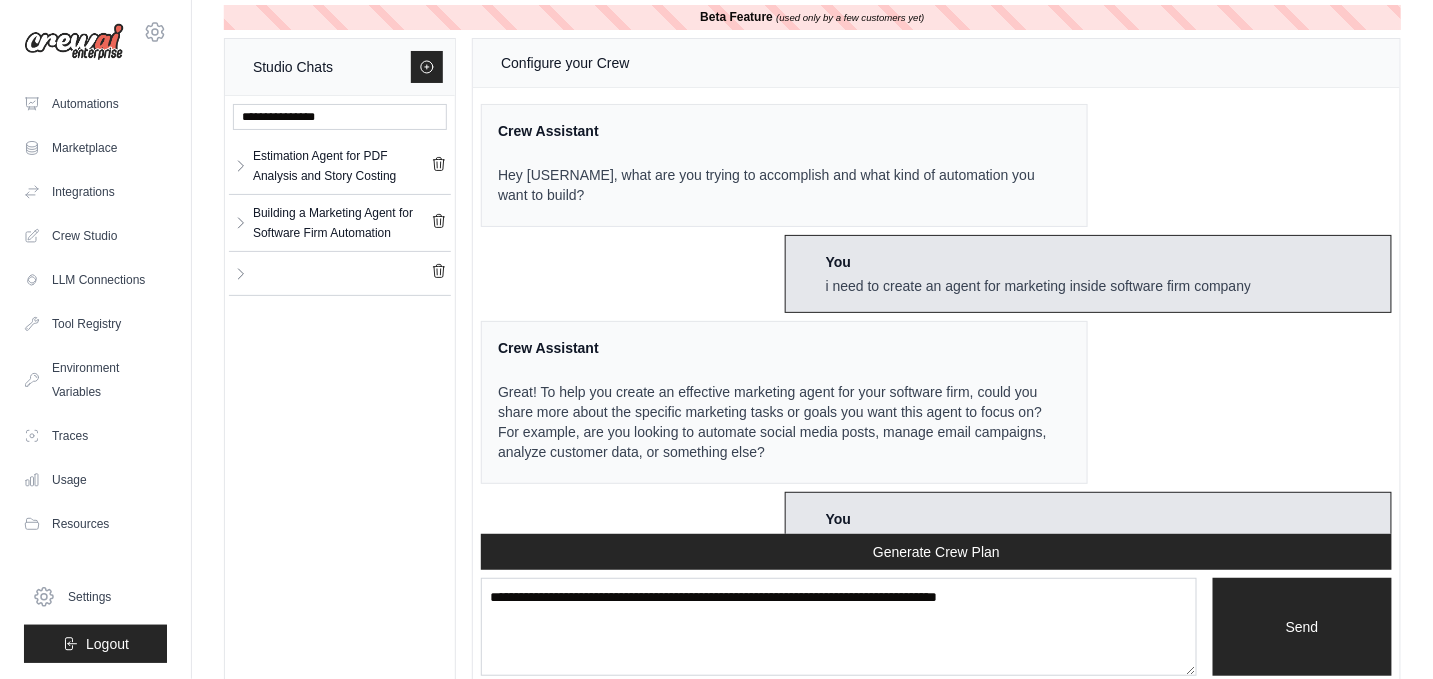 scroll, scrollTop: 0, scrollLeft: 0, axis: both 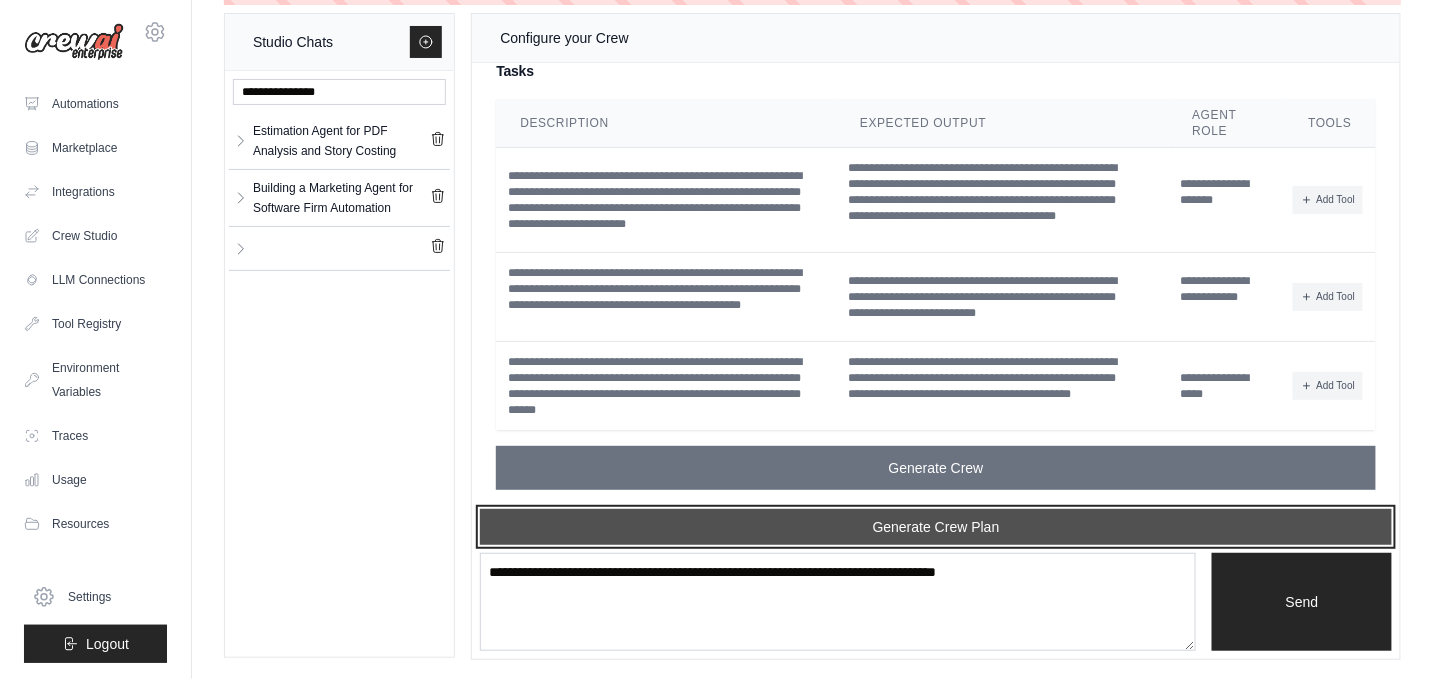 click on "Generate Crew Plan" at bounding box center [936, 527] 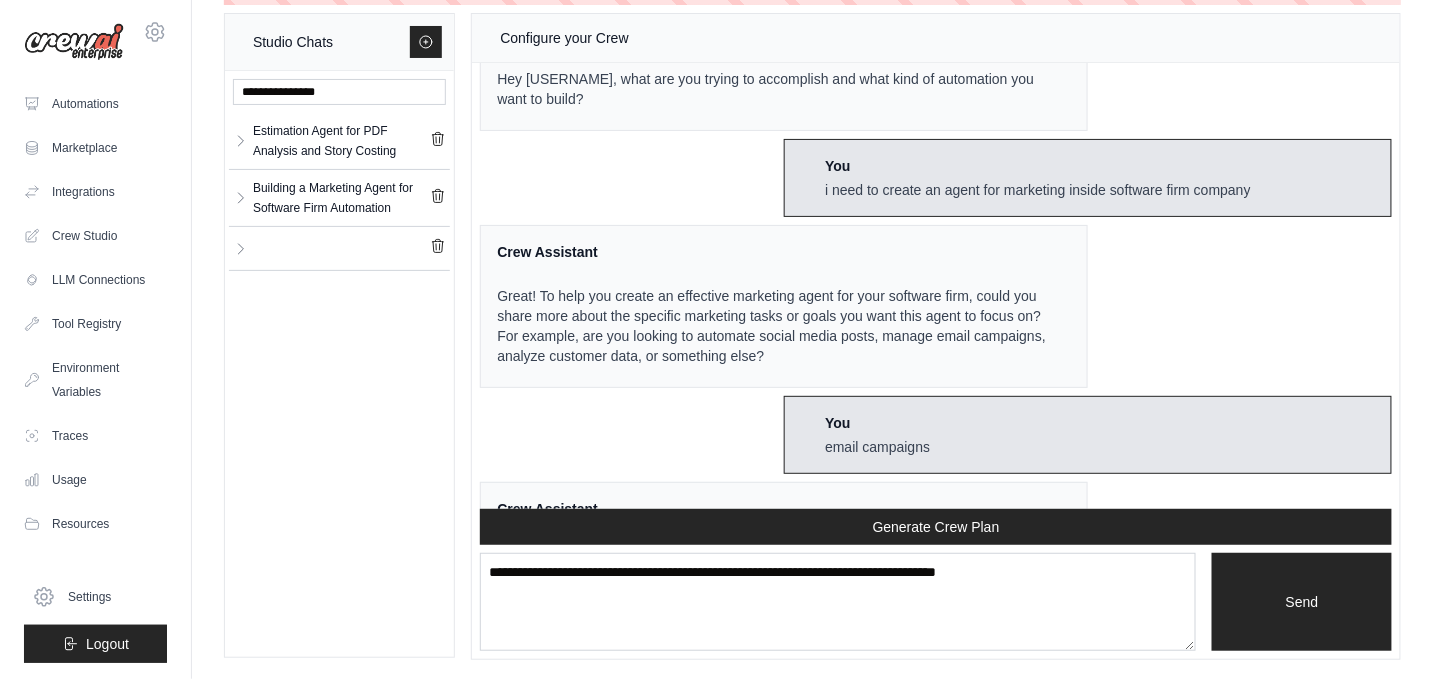 scroll, scrollTop: 0, scrollLeft: 0, axis: both 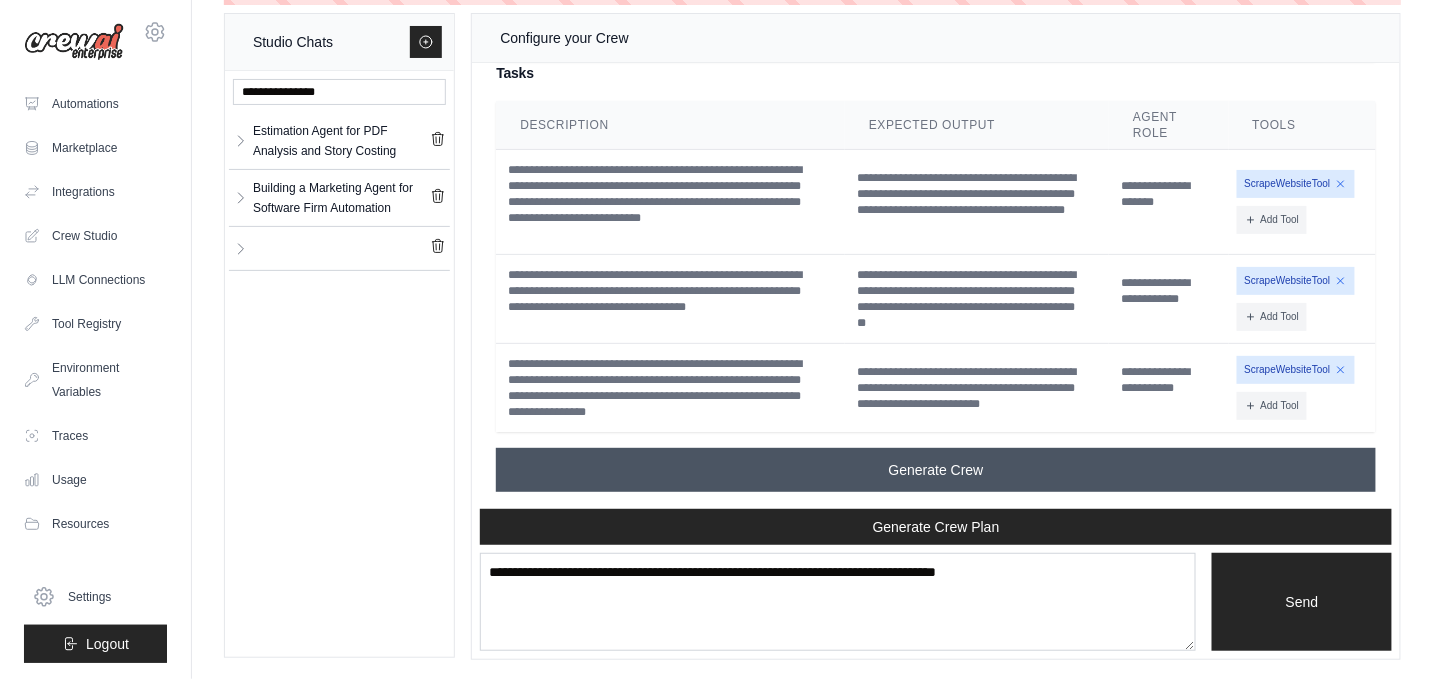 click on "Generate Crew" at bounding box center [936, 470] 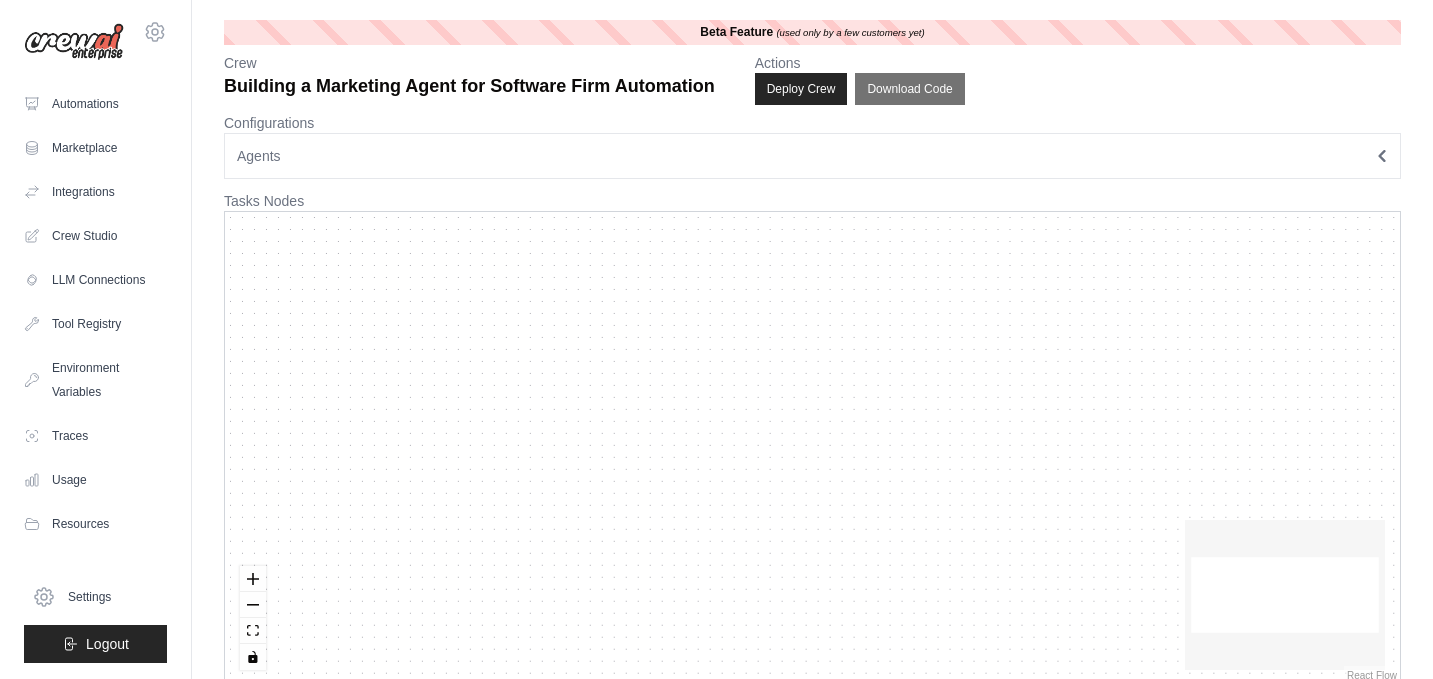 scroll, scrollTop: 0, scrollLeft: 0, axis: both 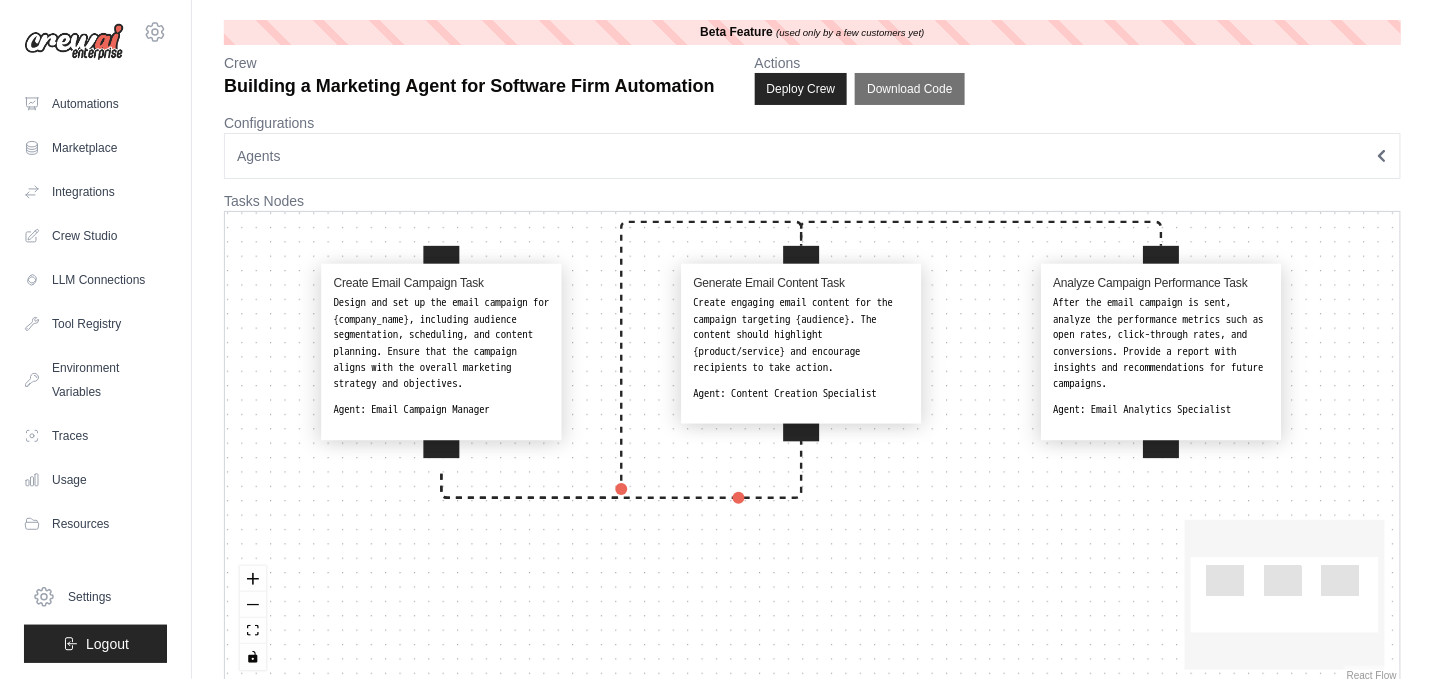 drag, startPoint x: 591, startPoint y: 320, endPoint x: 587, endPoint y: 246, distance: 74.10803 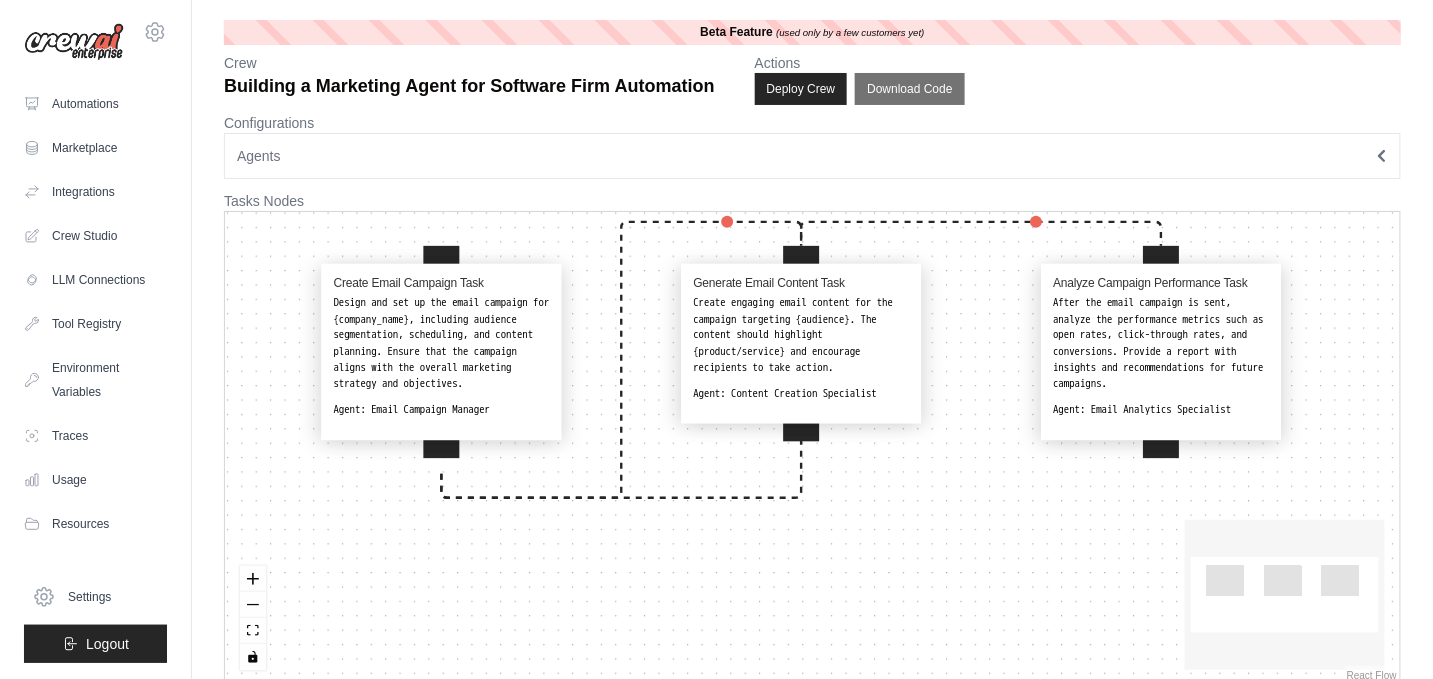 click on "Create Email Campaign Task Design and set up the email campaign for {company_name}, including audience segmentation, scheduling, and content planning. Ensure that the campaign aligns with the overall marketing strategy and objectives. Agent:   Email Campaign Manager Generate Email Content Task Create engaging email content for the campaign targeting {audience}. The content should highlight {product/service} and encourage recipients to take action. Agent:   Content Creation Specialist Analyze Campaign Performance Task After the email campaign is sent, analyze the performance metrics such as open rates, click-through rates, and conversions. Provide a report with insights and recommendations for future campaigns. Agent:   Email Analytics Specialist" at bounding box center (812, 448) 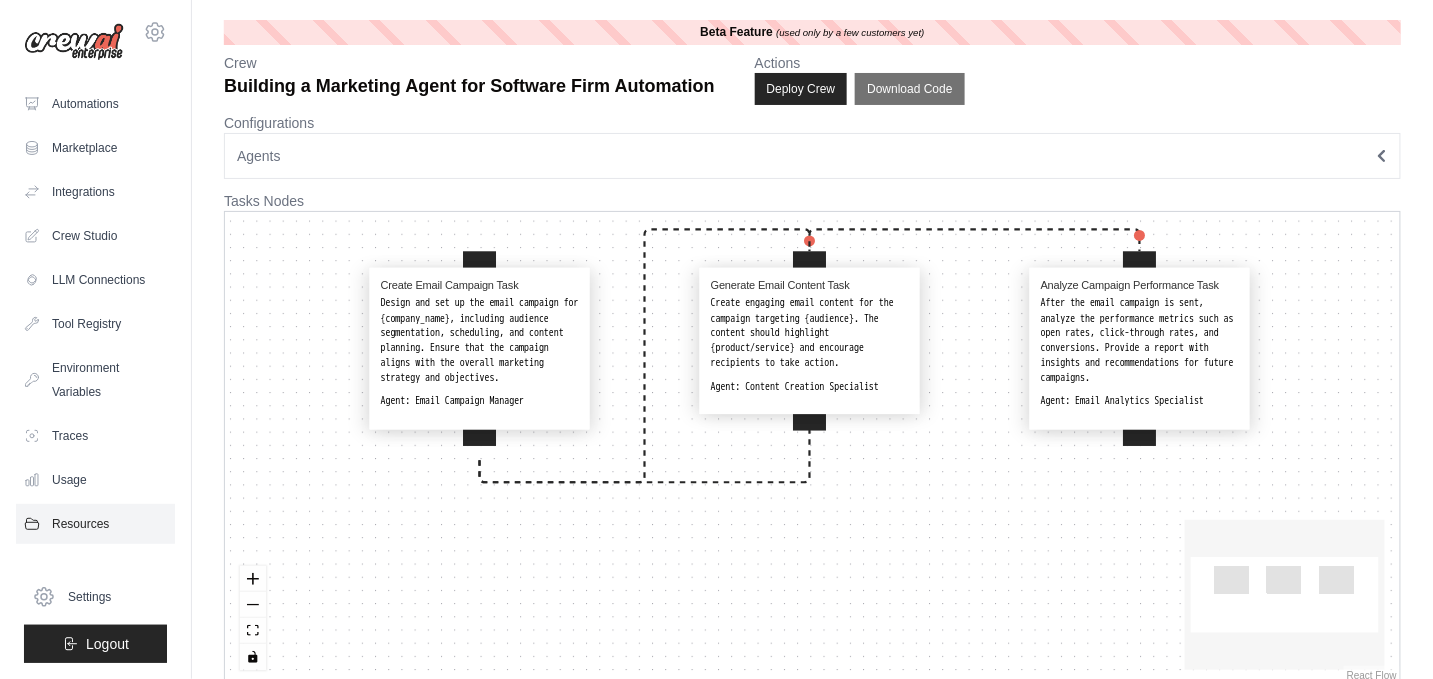 click on "Resources" at bounding box center [95, 524] 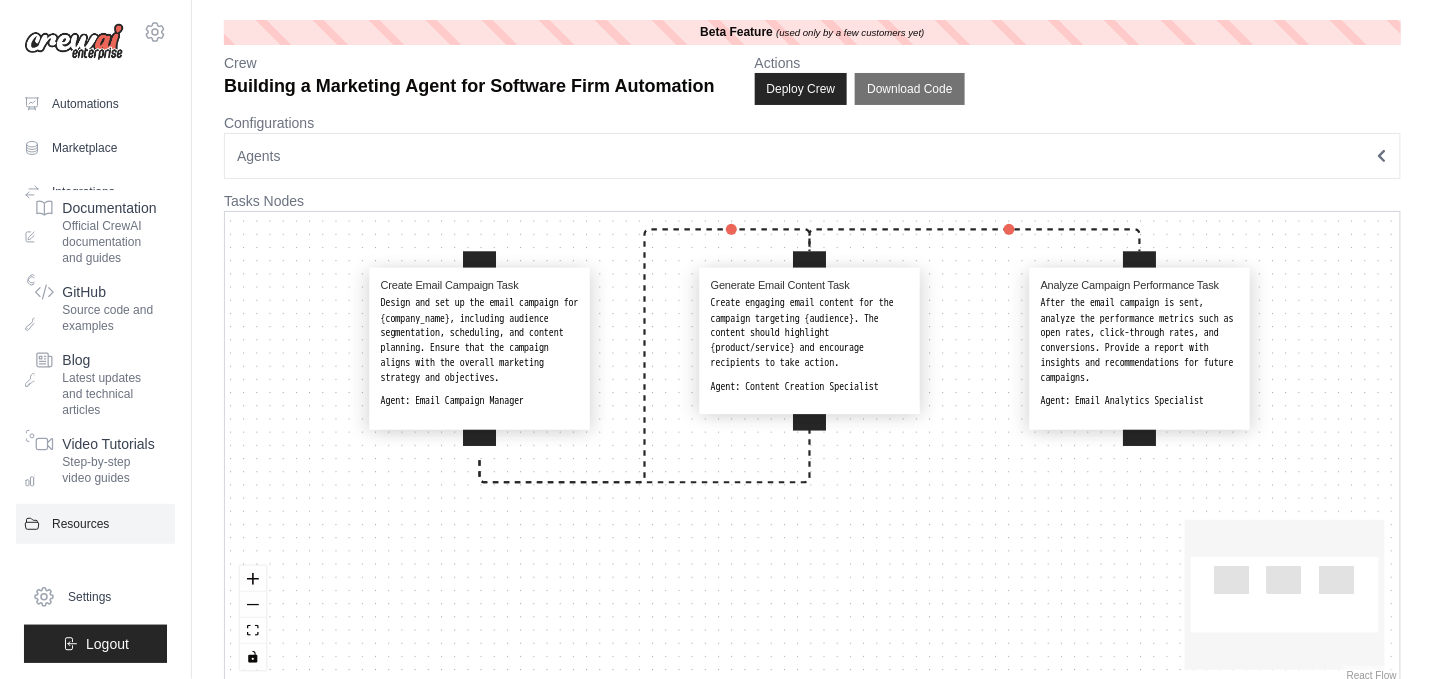 click on "Resources" at bounding box center (95, 524) 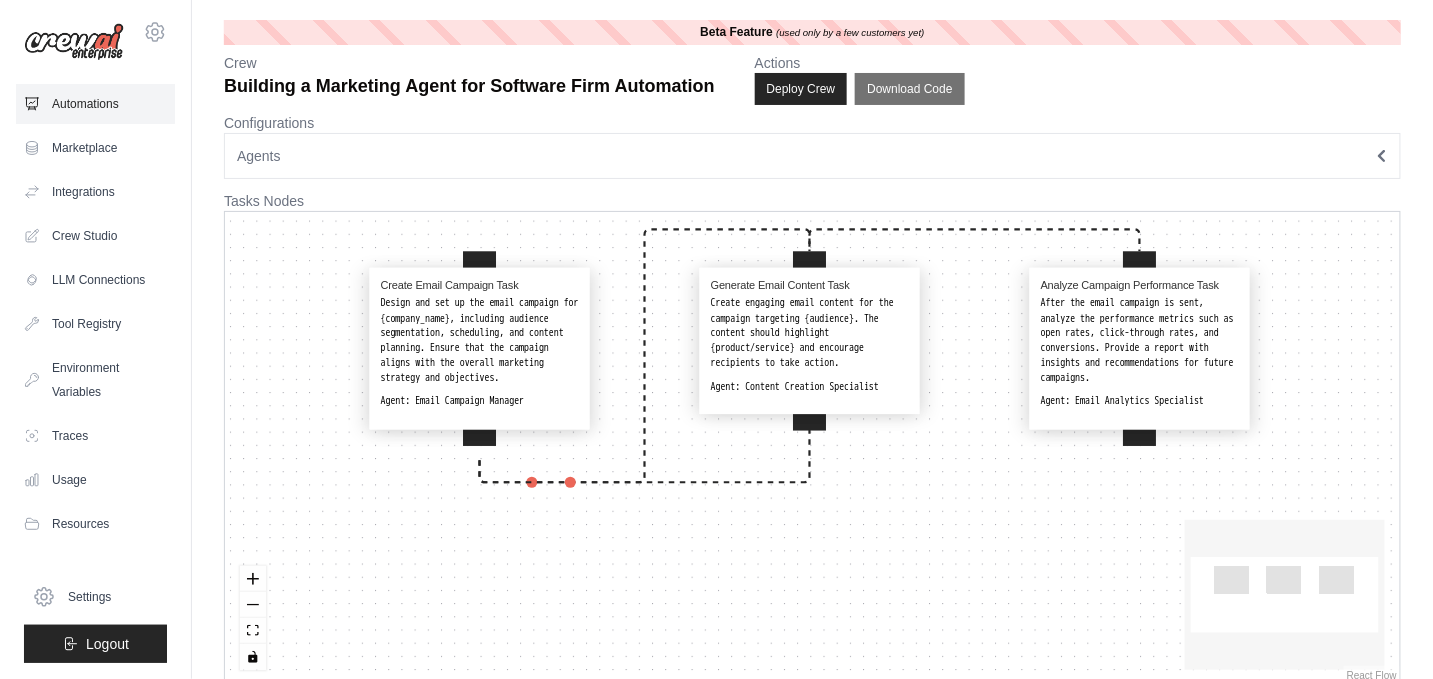 scroll, scrollTop: 2, scrollLeft: 0, axis: vertical 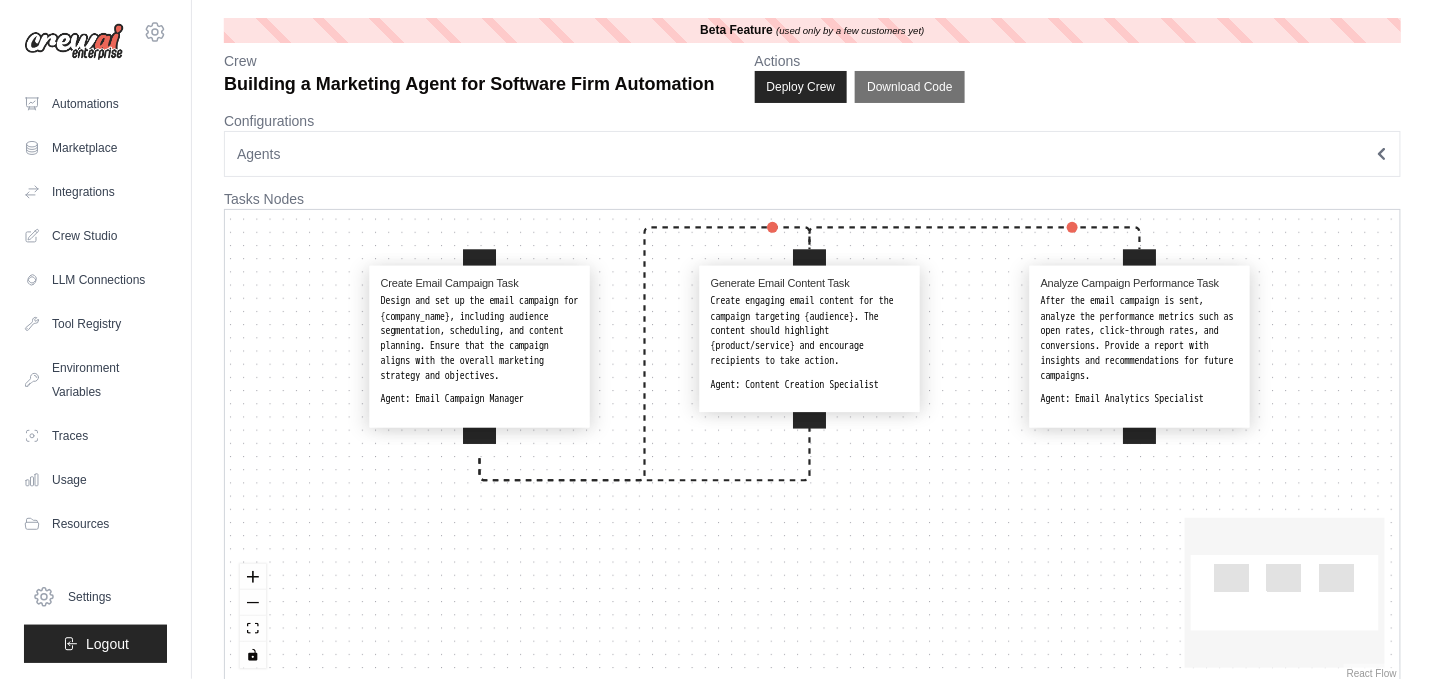 click at bounding box center [74, 42] 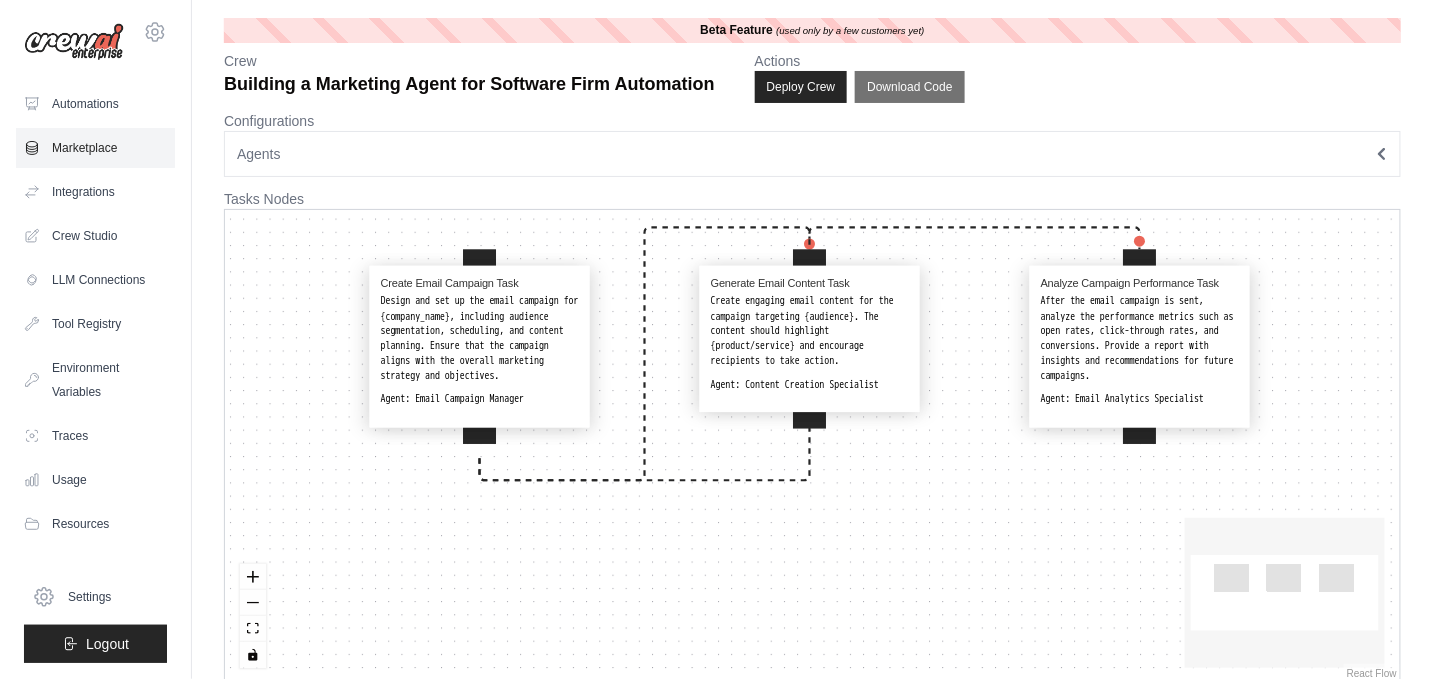 click on "Marketplace" at bounding box center [95, 148] 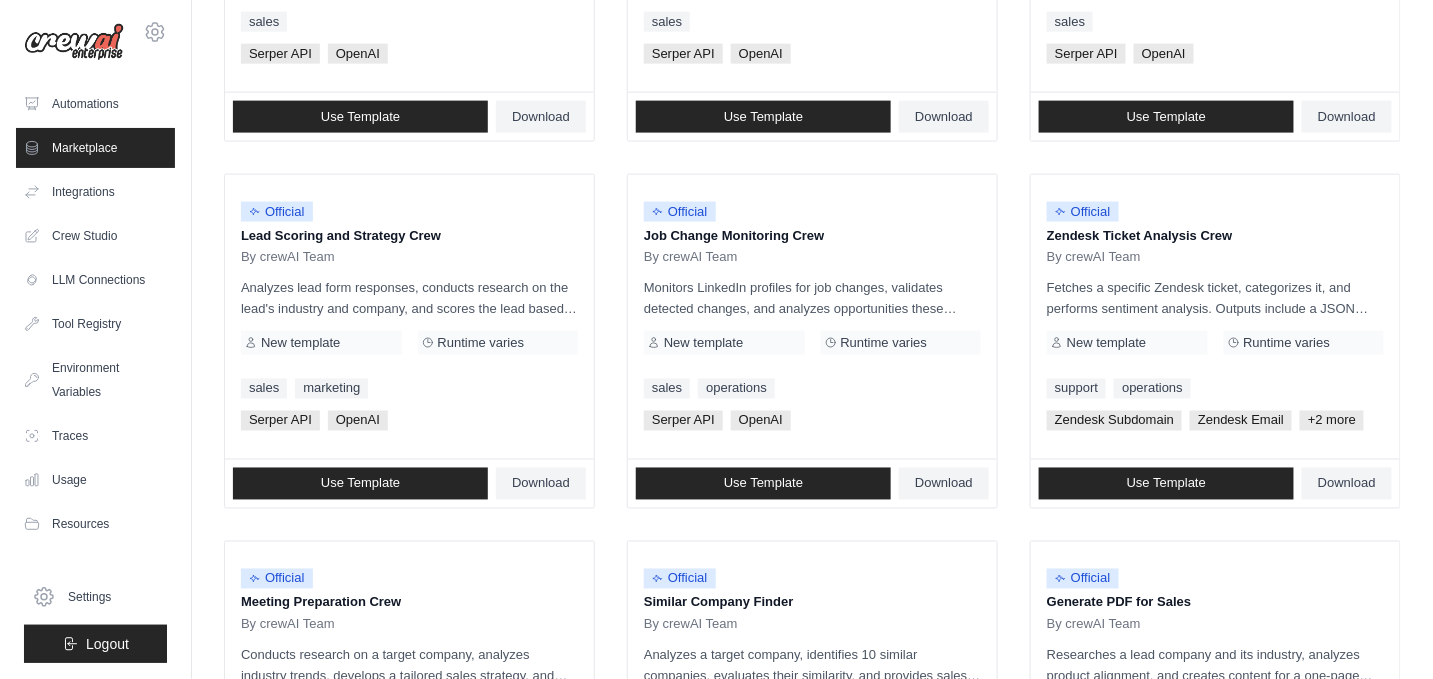 scroll, scrollTop: 835, scrollLeft: 0, axis: vertical 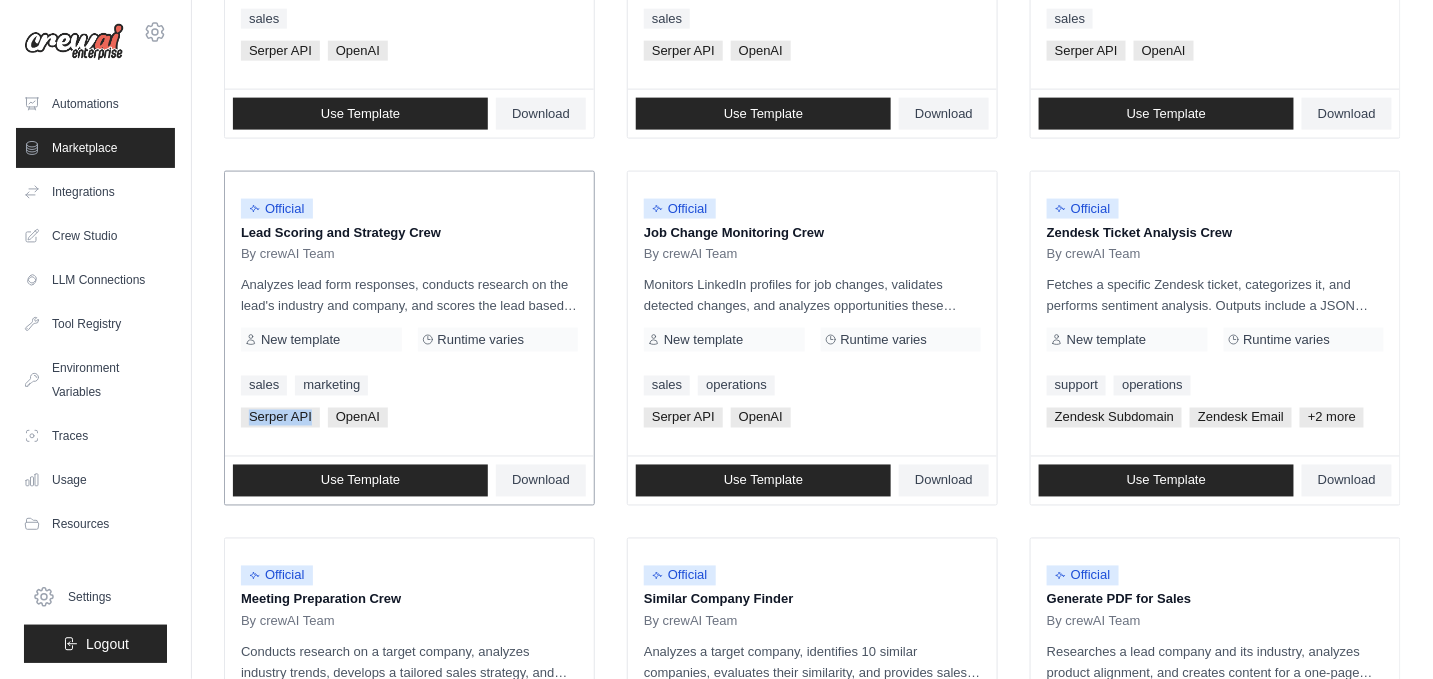 drag, startPoint x: 310, startPoint y: 416, endPoint x: 243, endPoint y: 417, distance: 67.00746 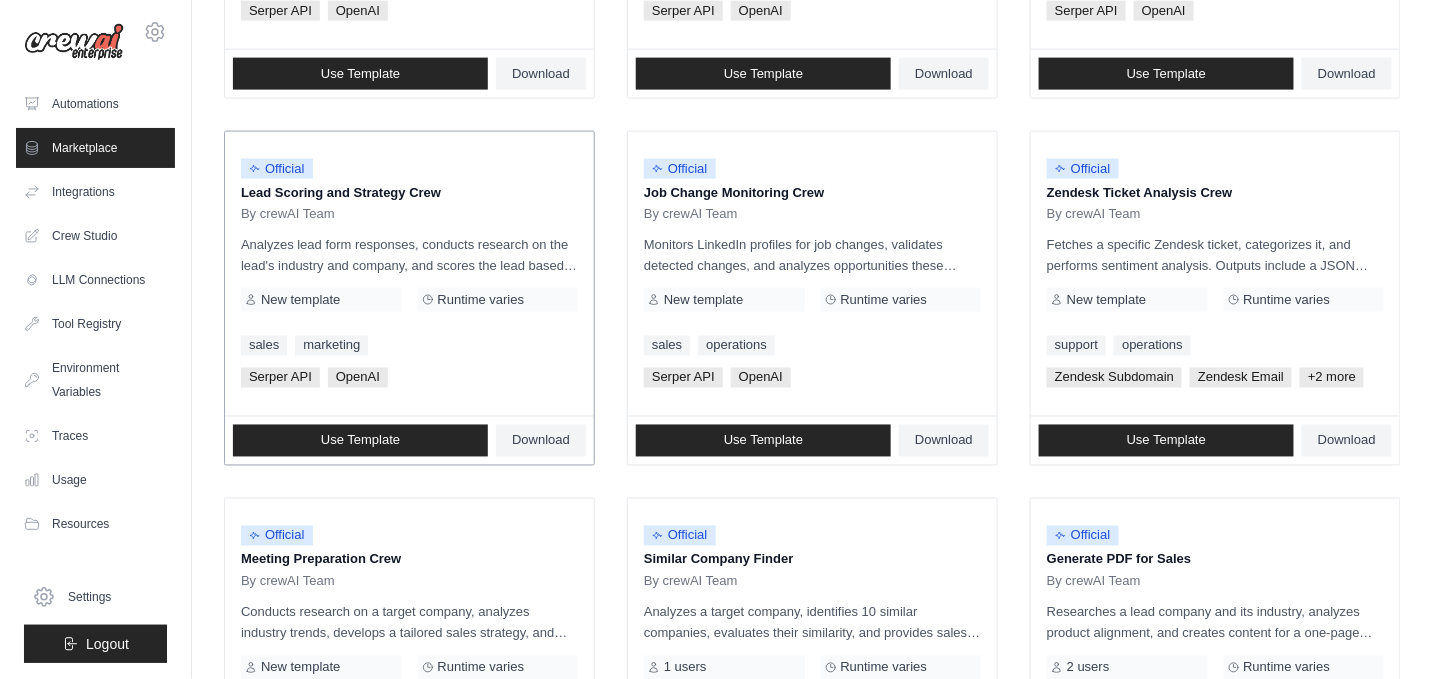 scroll, scrollTop: 883, scrollLeft: 0, axis: vertical 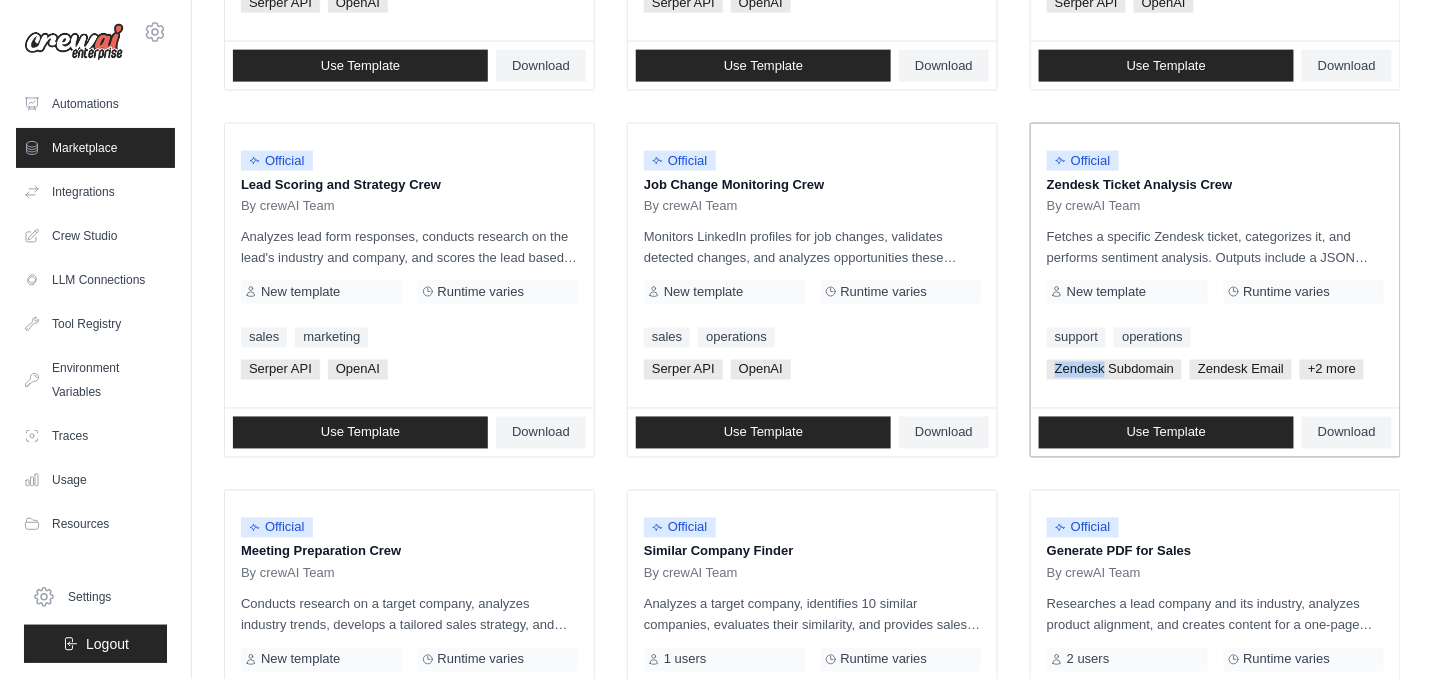 drag, startPoint x: 1106, startPoint y: 367, endPoint x: 1051, endPoint y: 369, distance: 55.03635 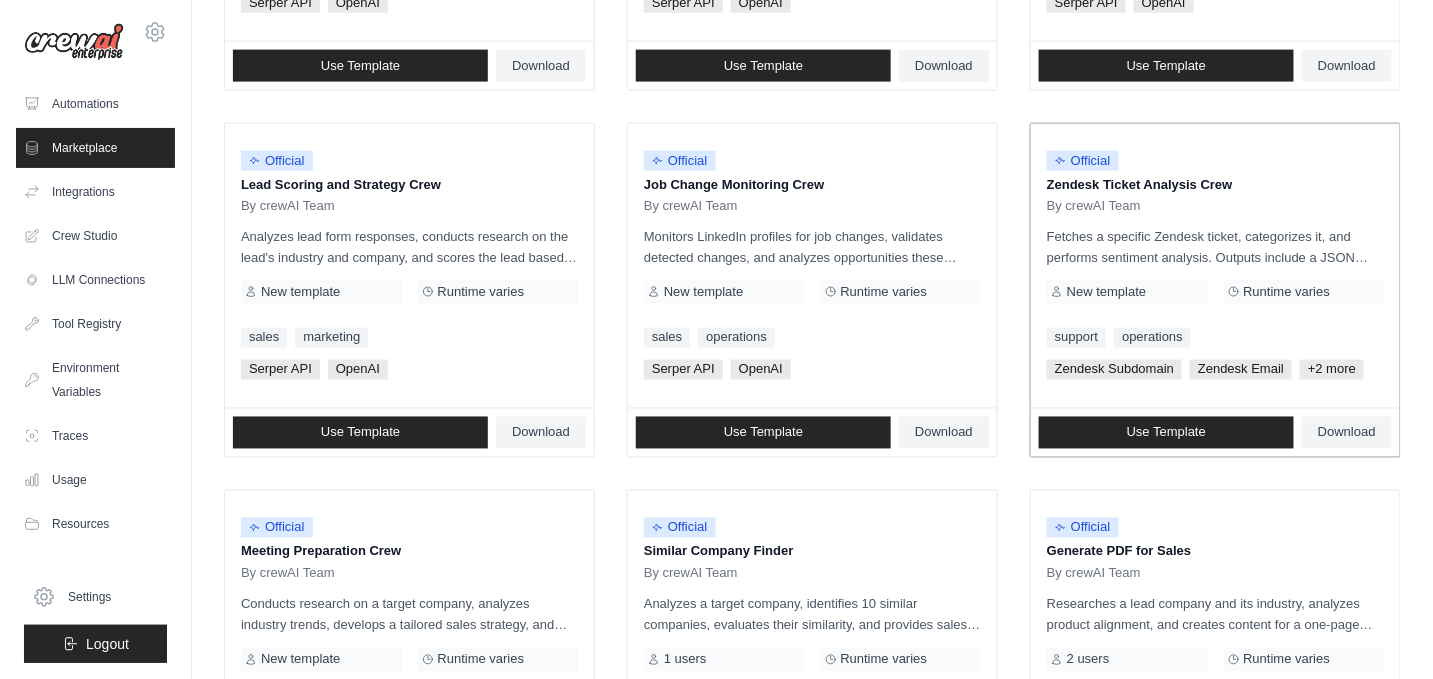 click on "Official
Zendesk Ticket Analysis Crew
By
crewAI Team
Fetches a specific Zendesk ticket, categorizes it, and performs sentiment analysis. Outputs include a JSON object of the fetched ticket and a Markdown report summarizing the ticket's category and sentiment, or indicating if no ticket was found.
New template
Runtime varies
support
operations
Zendesk Subdomain
Zendesk Email
+2 more" at bounding box center [1215, 266] 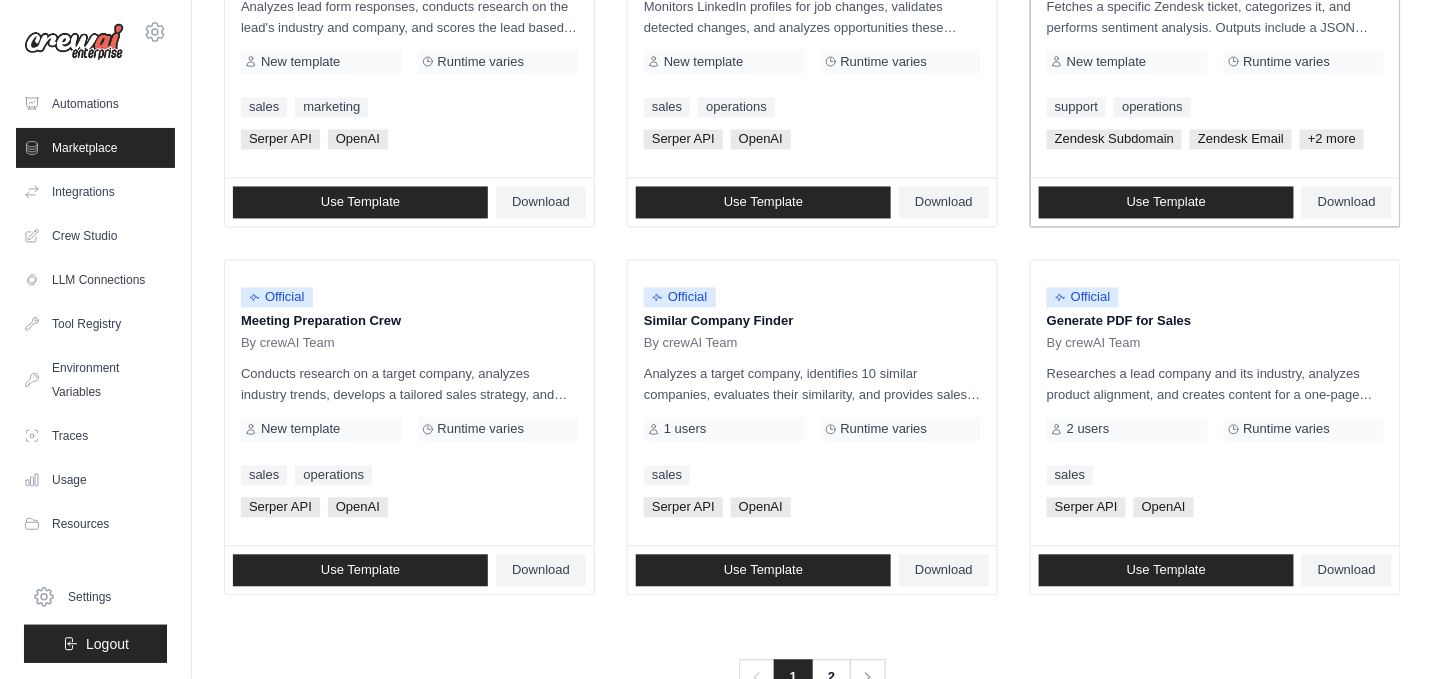 scroll, scrollTop: 1171, scrollLeft: 0, axis: vertical 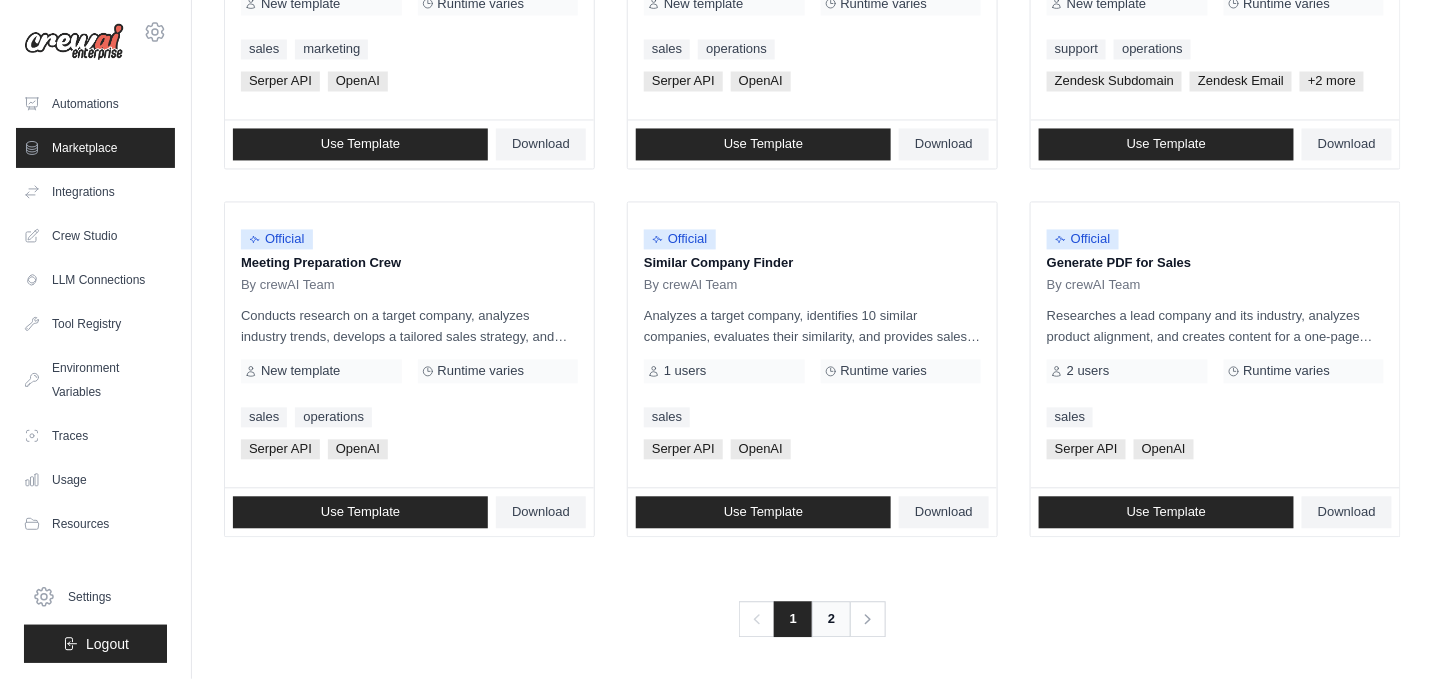 click on "2" at bounding box center (831, 620) 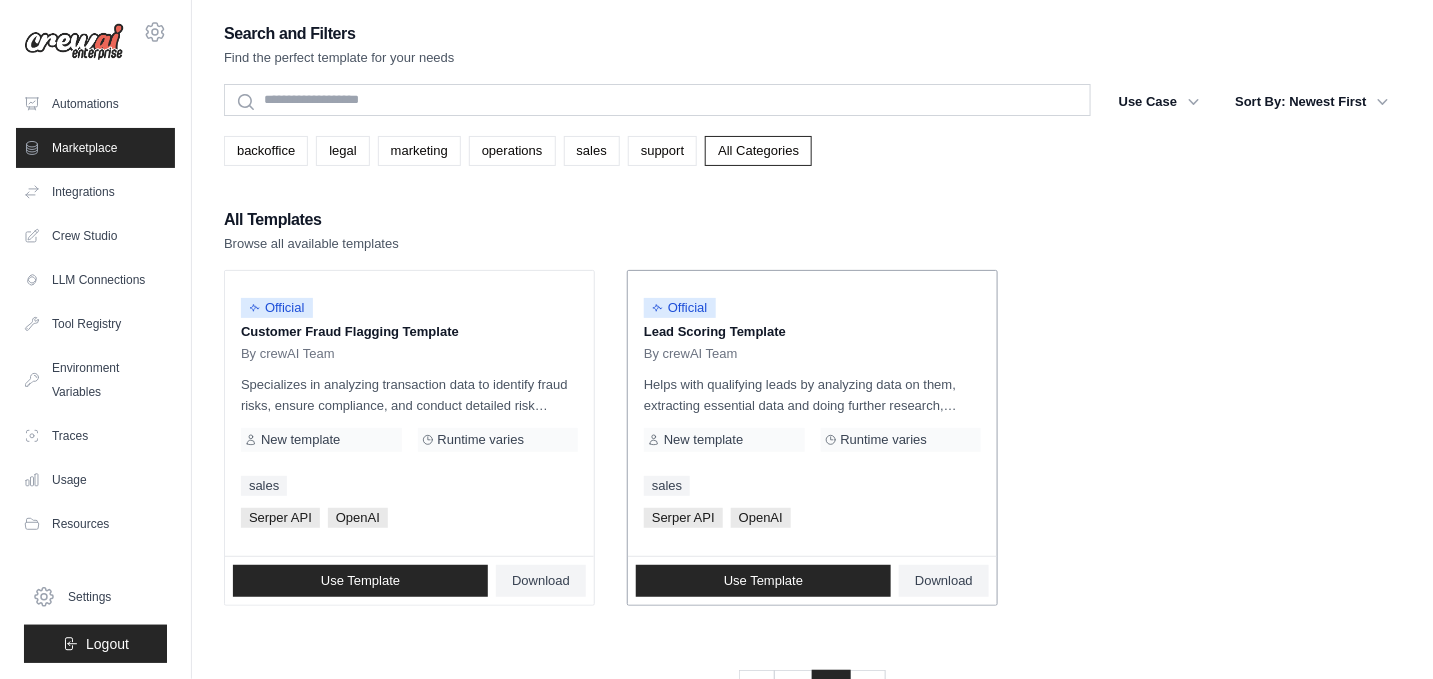 scroll, scrollTop: 69, scrollLeft: 0, axis: vertical 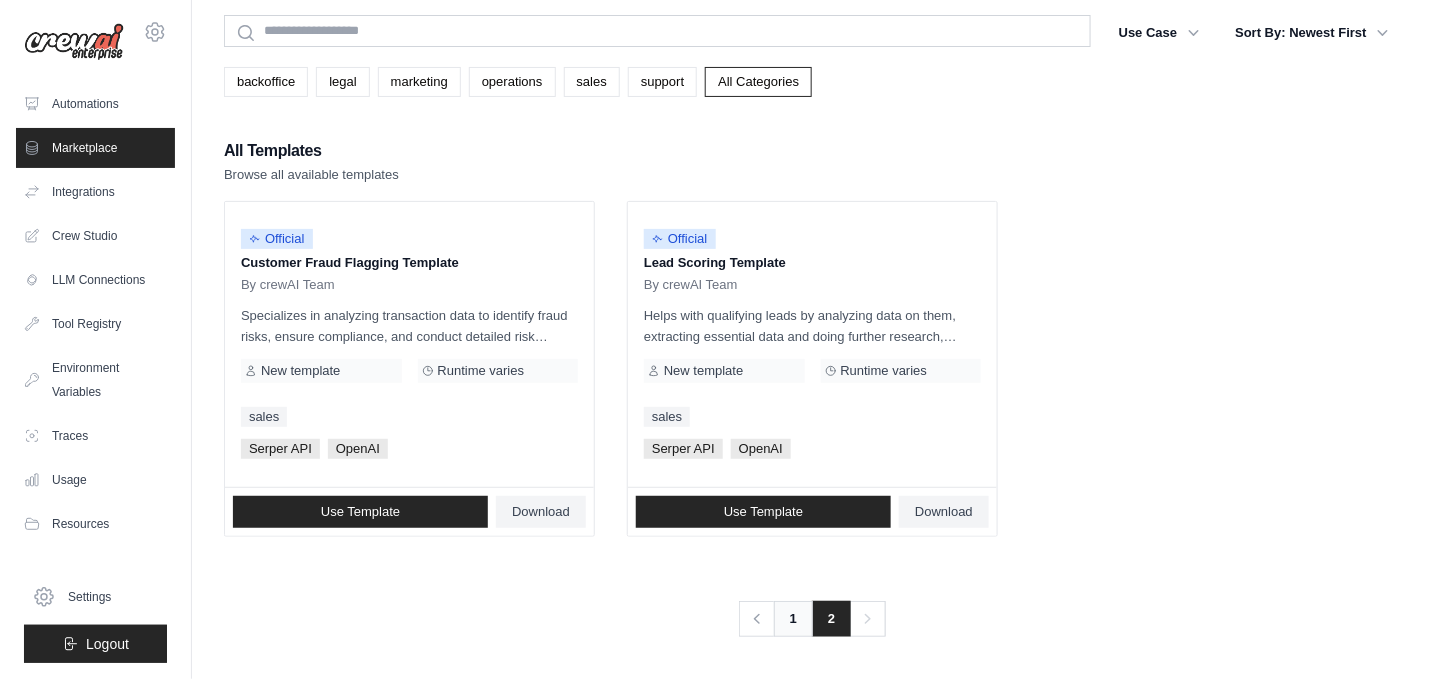click on "1" at bounding box center [793, 619] 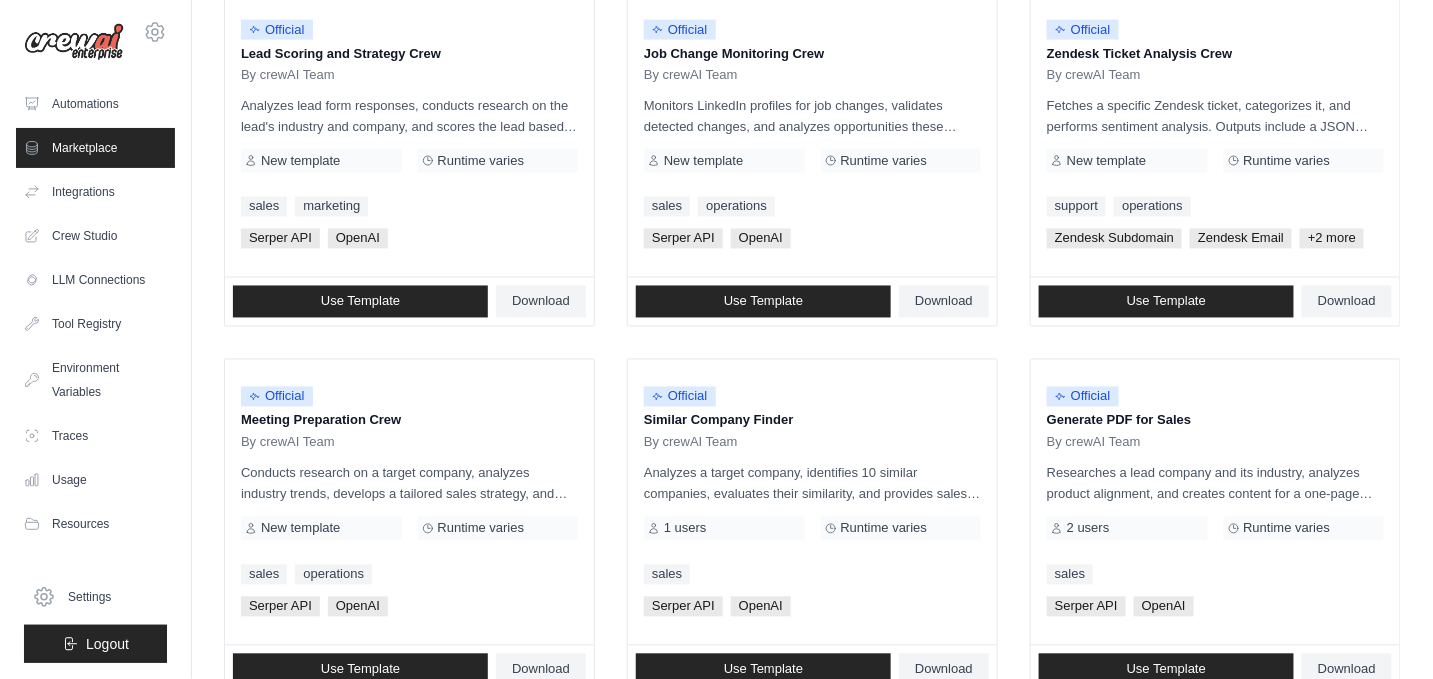 scroll, scrollTop: 1171, scrollLeft: 0, axis: vertical 